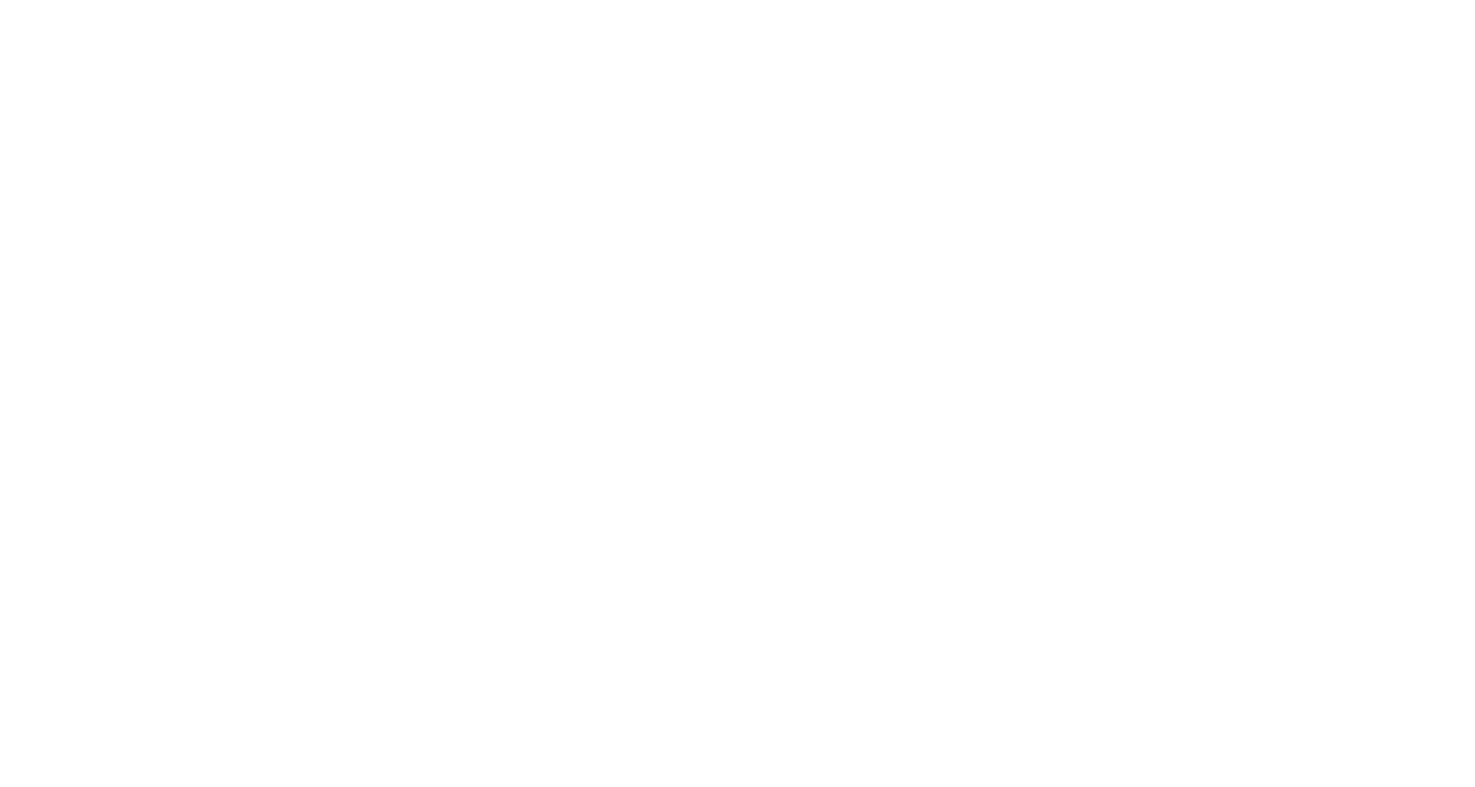 scroll, scrollTop: 0, scrollLeft: 0, axis: both 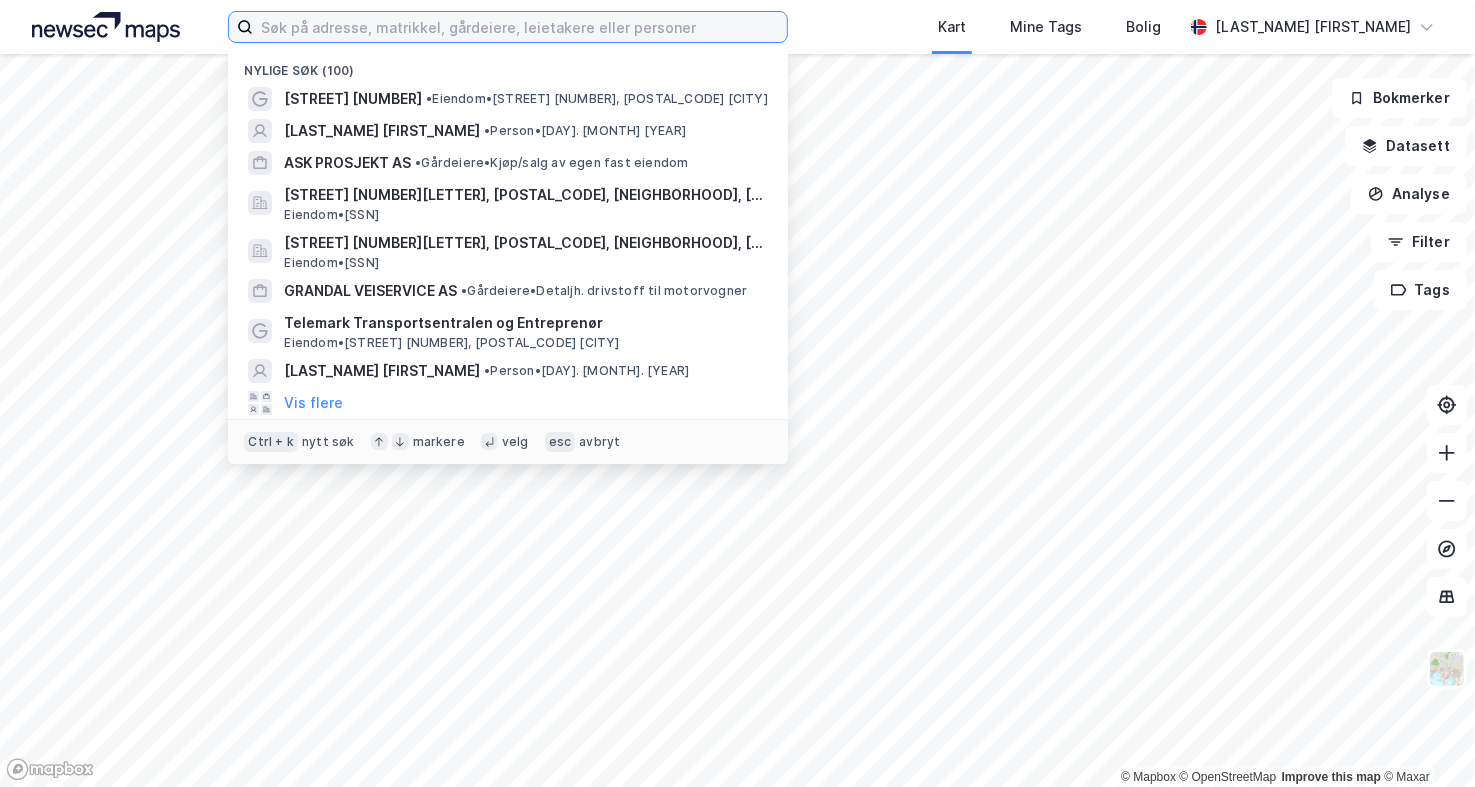 click at bounding box center [520, 27] 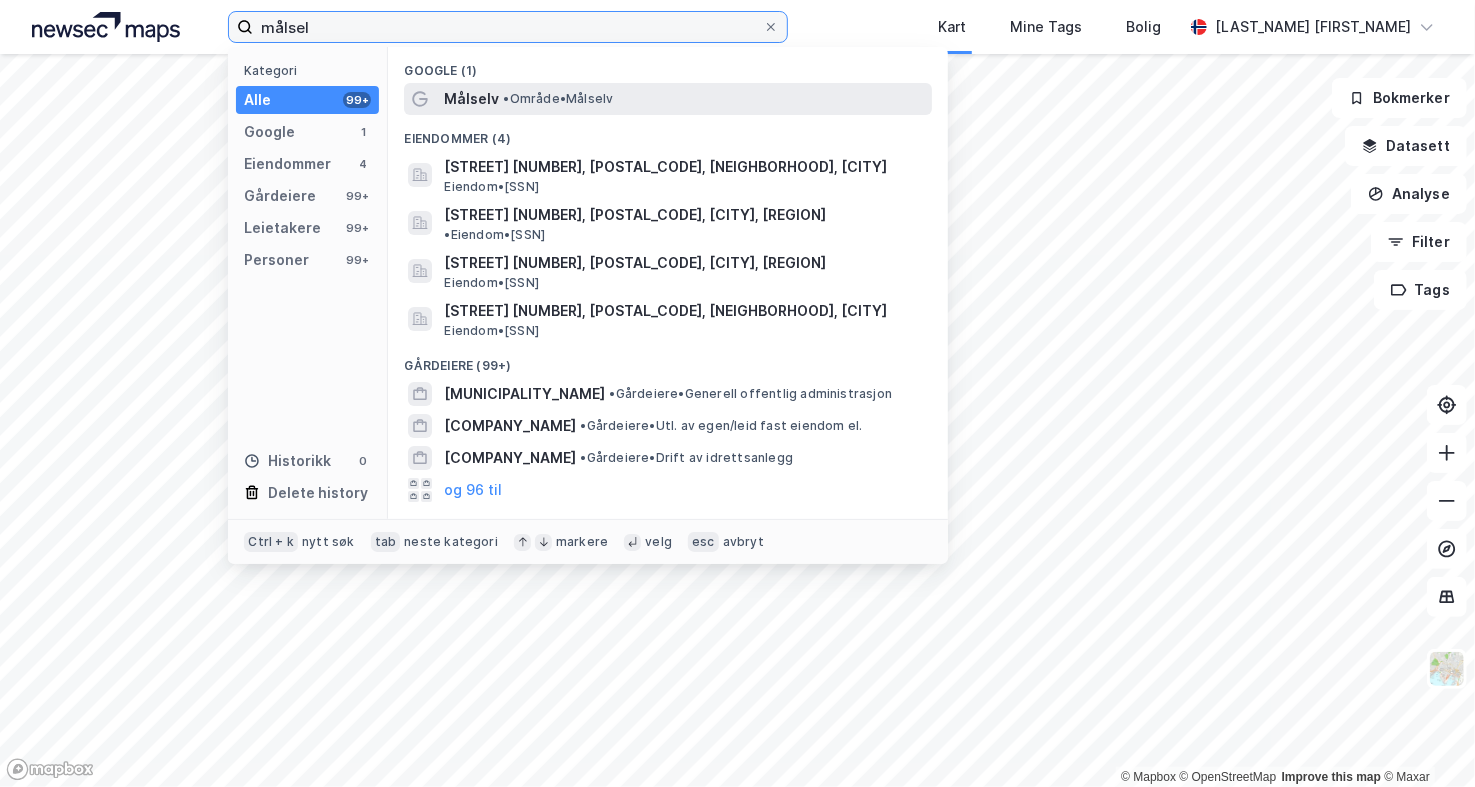 type on "målsel" 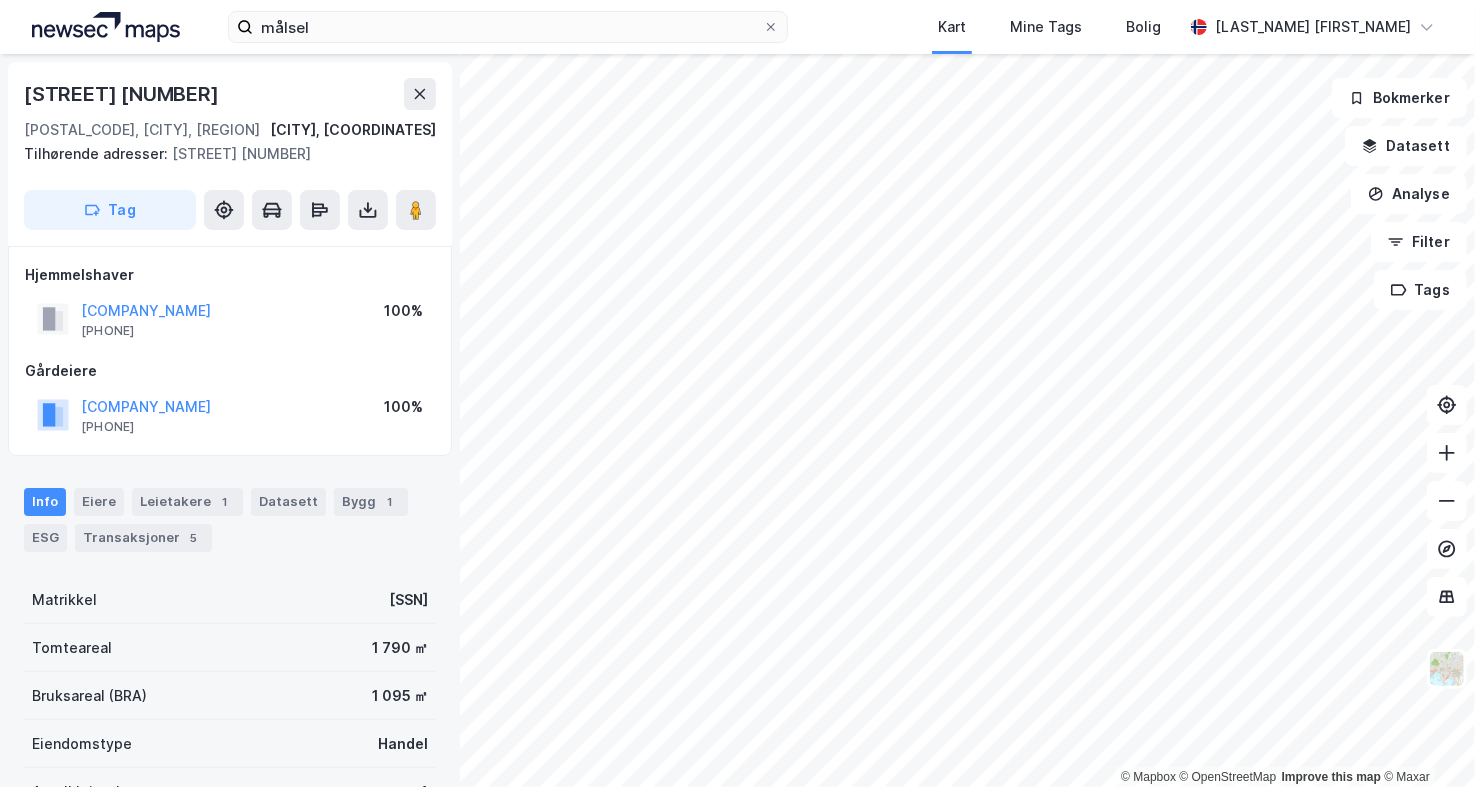 click on "[CITY] [COORDINATES] [STREET] [NUMBER] [POSTAL_CODE], [CITY], [REGION] [ADDRESSES]: [STREET] [NUMBER] [TAG] [OWNER_TYPE] [COMPANY_NAME] [PHONE] [PERCENTAGE] [OWNER_TYPE] [COMPANY_NAME] [PHONE] [PERCENTAGE] [INFO] [OWNERS] [TENANTS] [DATASETS] [BUILDINGS] [ESG] [TRANSACTIONS] [MATRICLE] [SSN] [LAND_AREA] [BUILDING_AREA] [PROPERTY_TYPE] [NUMBER_OF_TENANTS] [POINT_RENT] [LEASEHOLD] [REGISTERED] [MUNICIPAL_MAP] [ENVIRONMENTAL_STATUS] [BOOKMARKS] [DATASET] [ANALYSIS] [FILTER] [TAGS]" at bounding box center [737, 393] 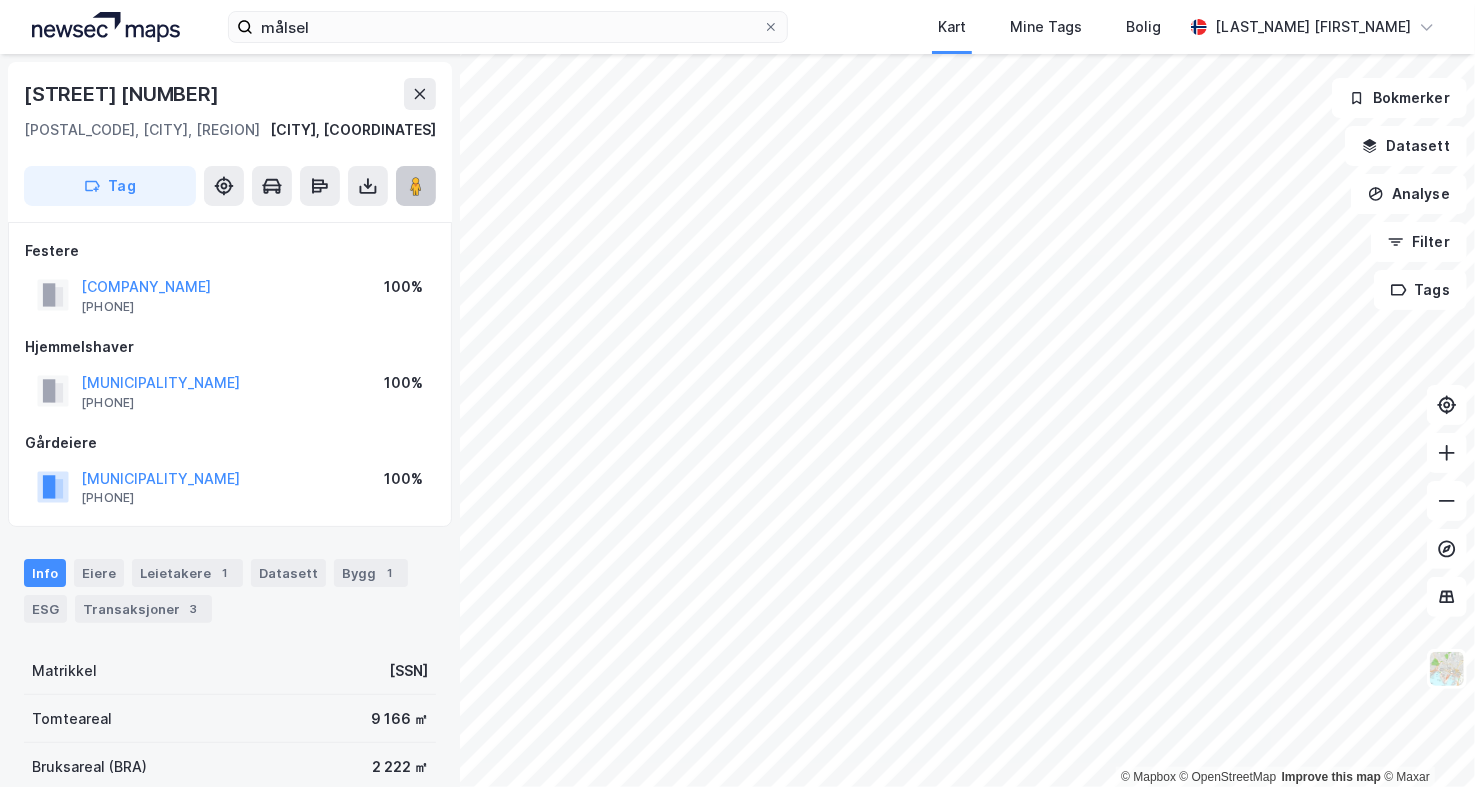 click at bounding box center [416, 186] 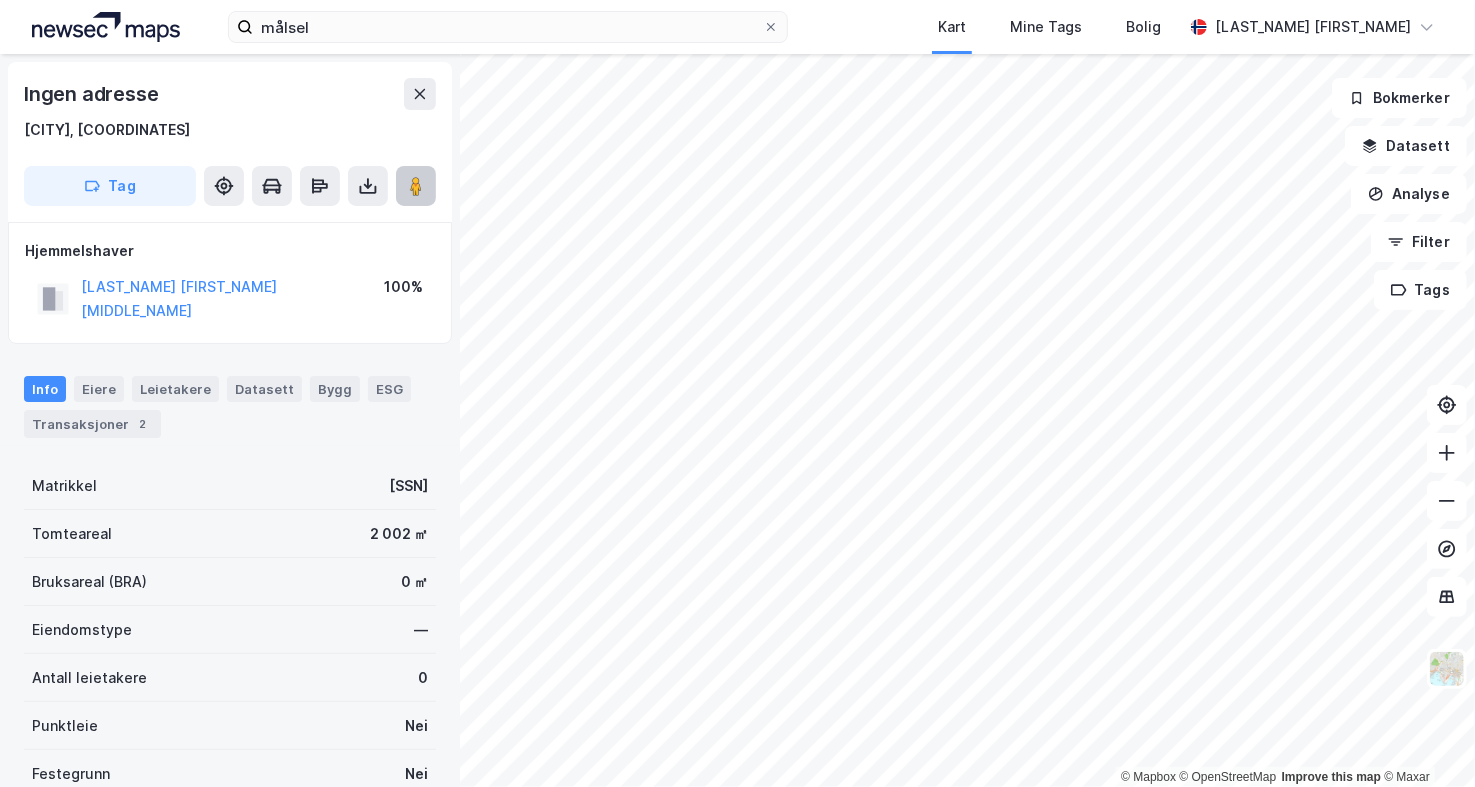 click at bounding box center [416, 186] 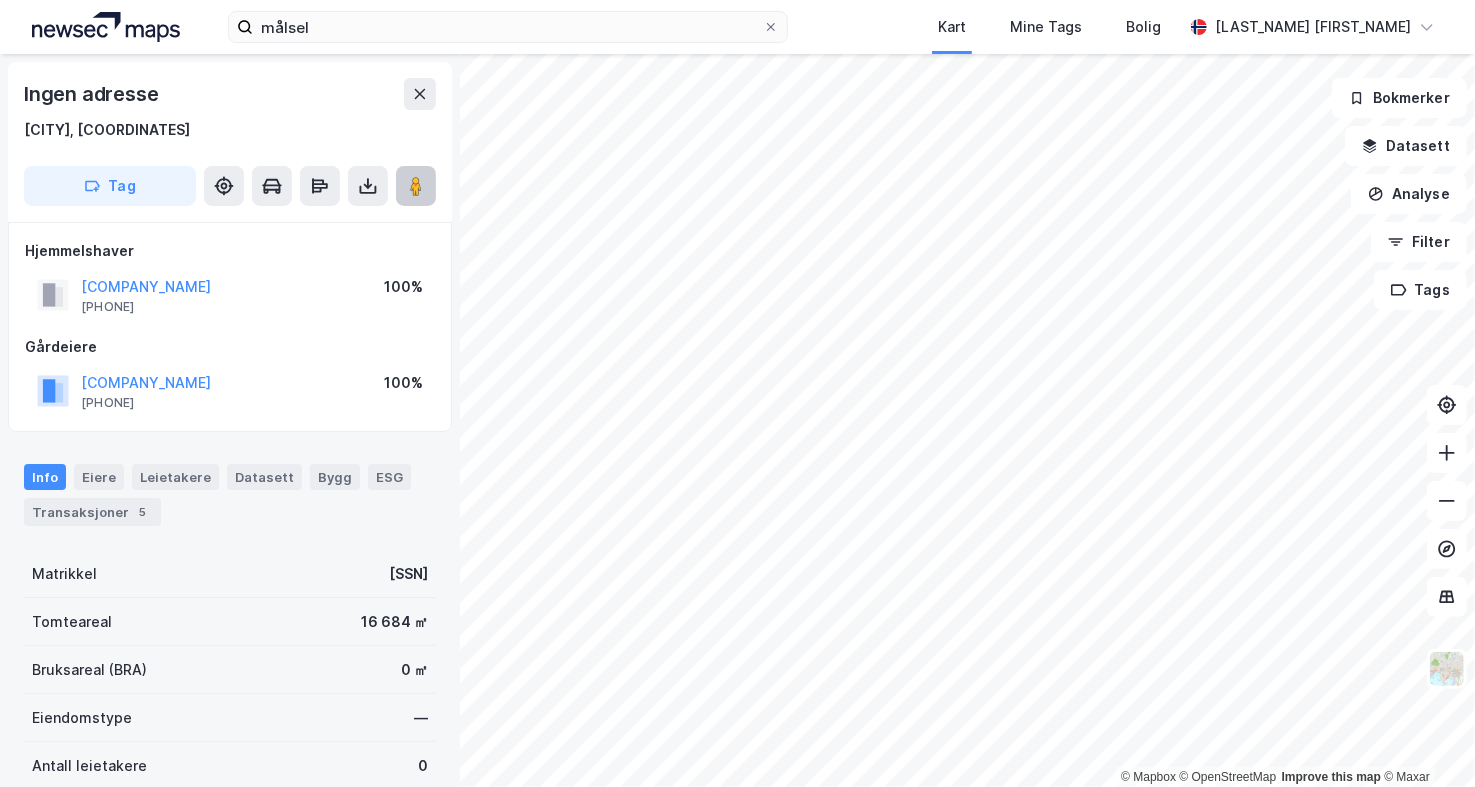 click at bounding box center (416, 186) 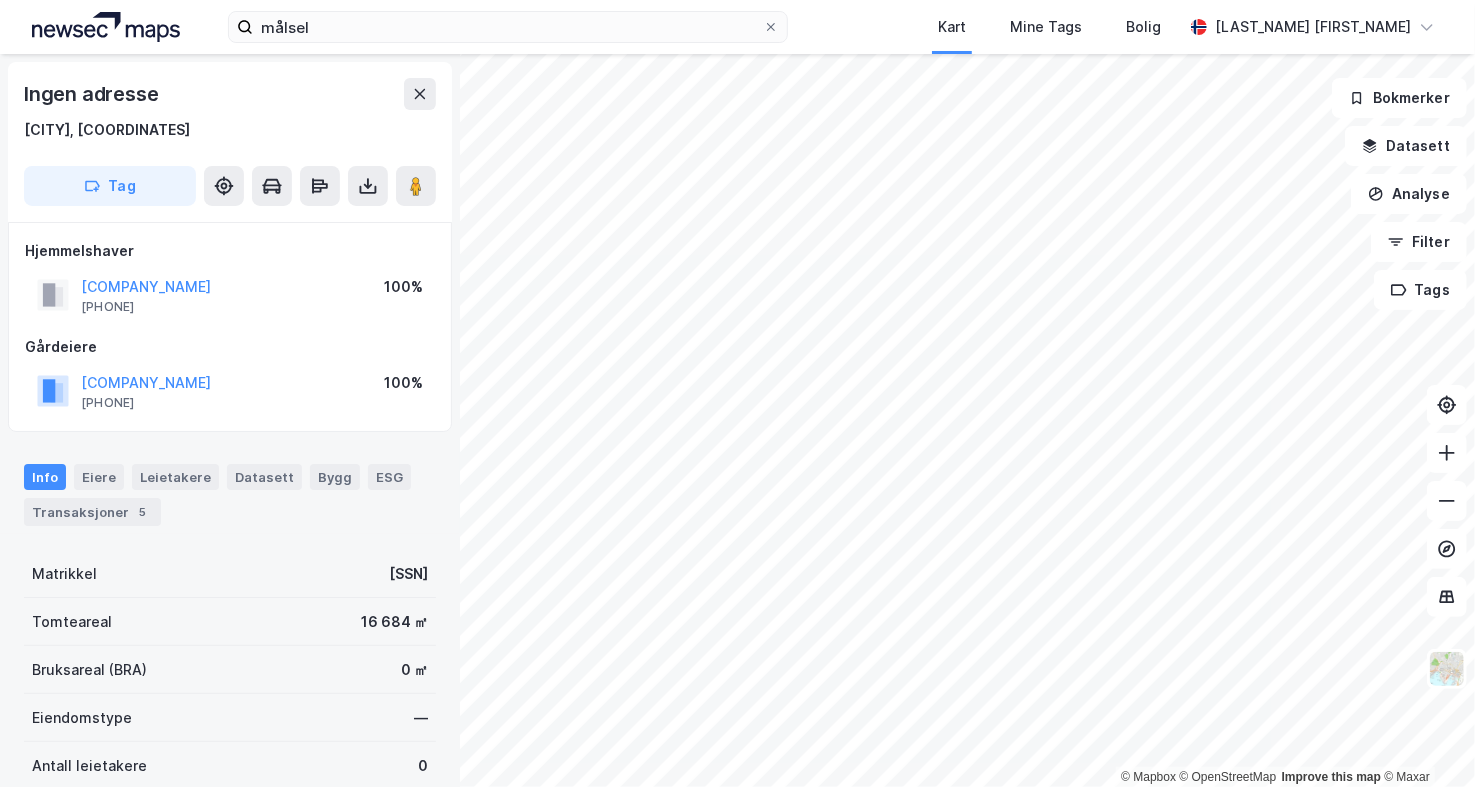 click on "[CITY], [COORDINATES] [TAG] [OWNER_TYPE] [COMPANY_NAME] [PHONE] [PERCENTAGE] [OWNER_TYPE] [COMPANY_NAME] [PHONE] [PERCENTAGE] [INFO] [OWNERS] [TENANTS] [DATASETS] [BUILDINGS] [ESG] [TRANSACTIONS] [MATRICLE] [SSN] [LAND_AREA] [BUILDING_AREA] [PROPERTY_TYPE] [NUMBER_OF_TENANTS] [POINT_RENT] [LEASEHOLD] [REGISTERED] [MUNICIPAL_MAP] [ENVIRONMENTAL_STATUS] [BOOKMARKS] [DATASET] [ANALYSIS] [FILTER] [TAGS]" at bounding box center [737, 420] 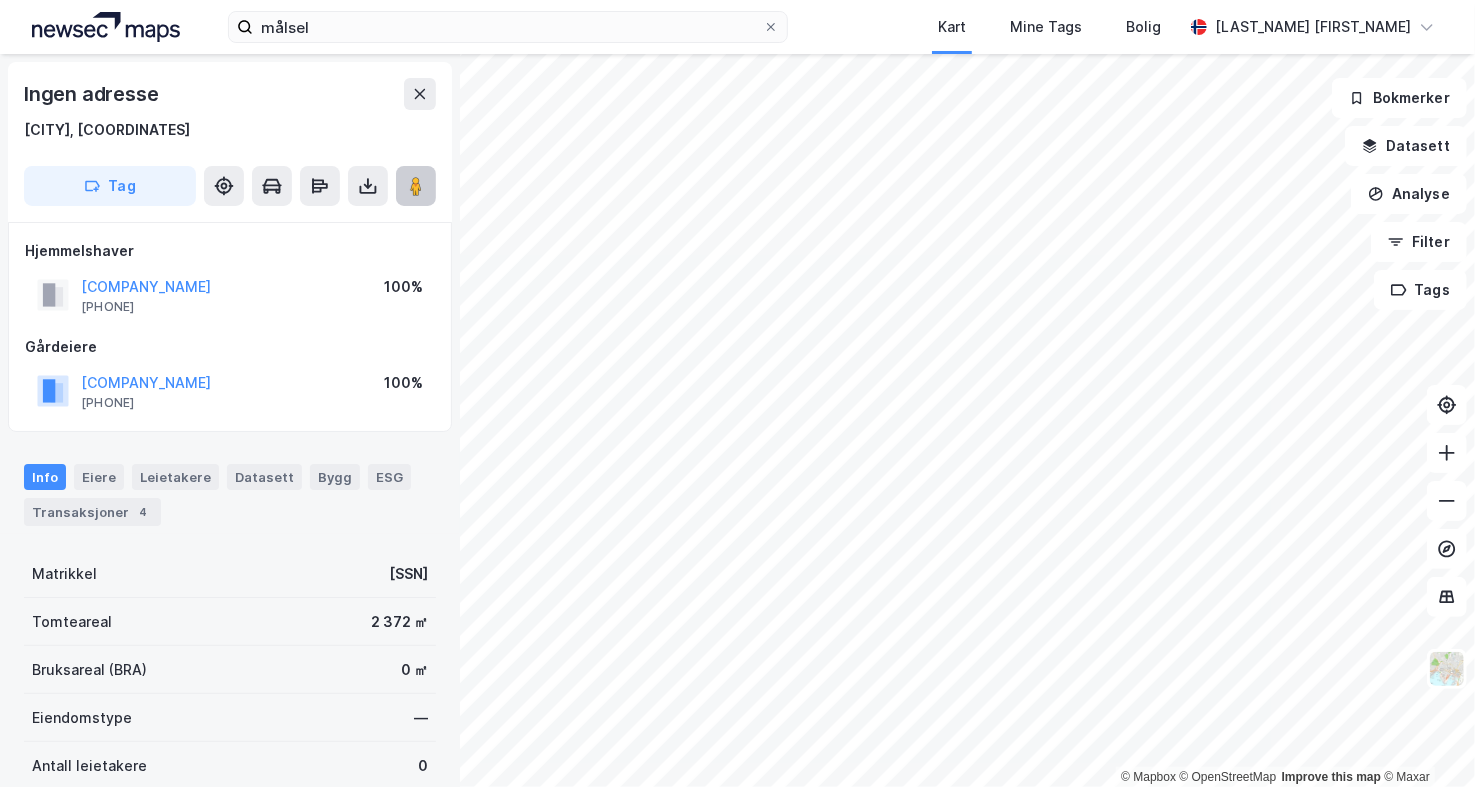 click 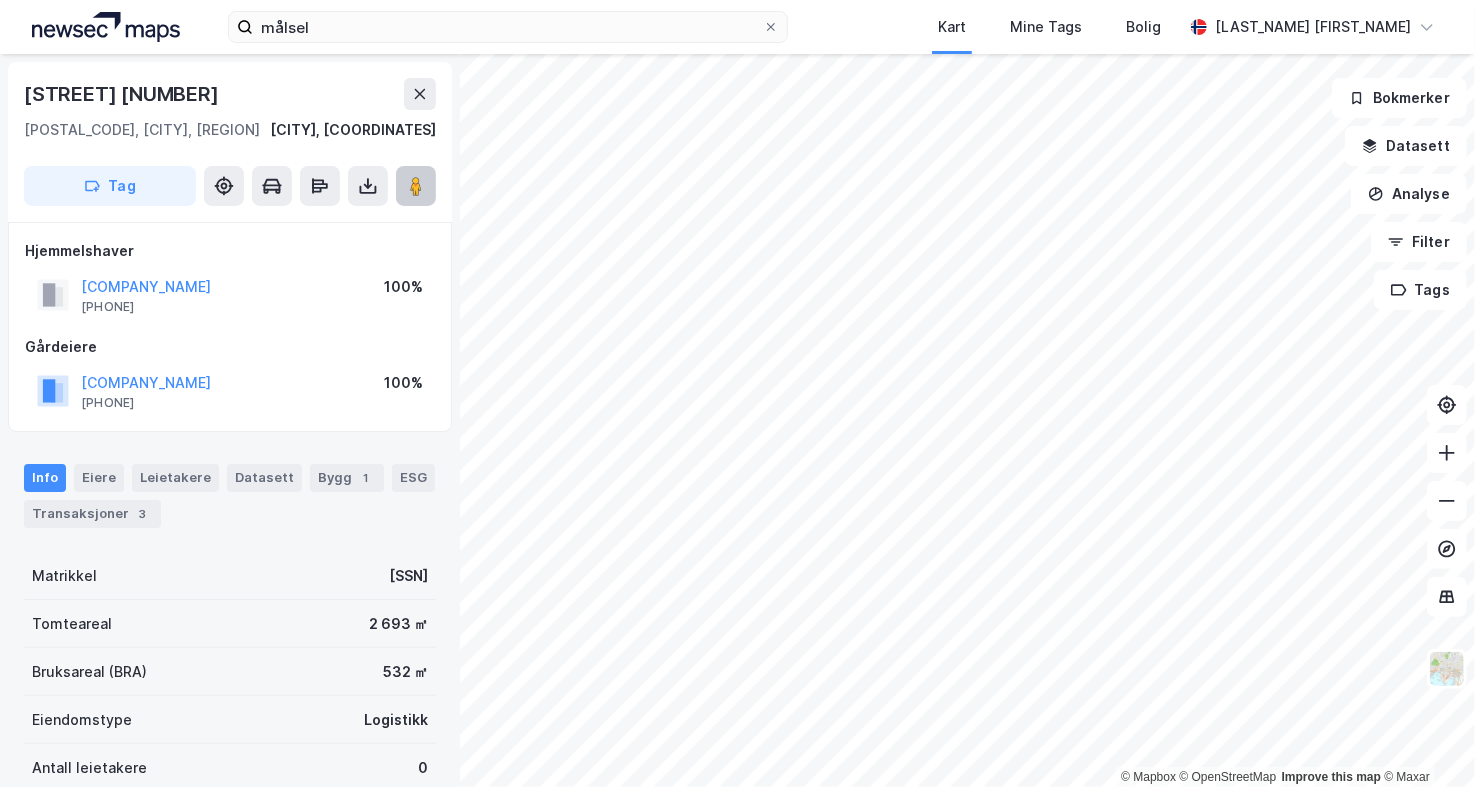 click 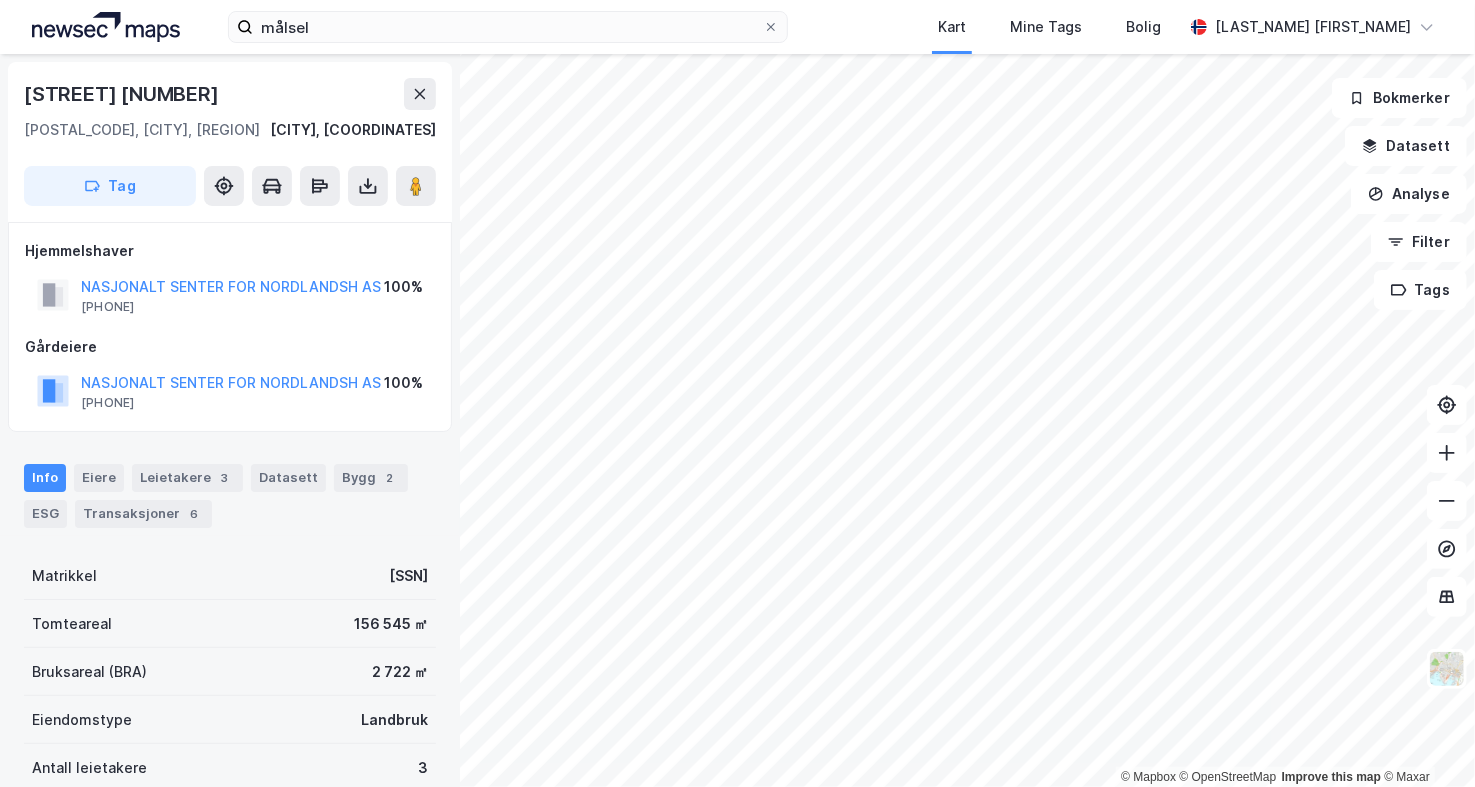 click on "[CITY] [COORDINATES] [STREET] [NUMBER] [POSTAL_CODE], [CITY], [REGION] [CITY], [COORDINATES] [TAG] [OWNER_TYPE] [COMPANY_NAME] [PHONE] [PERCENTAGE] [OWNER_TYPE] [COMPANY_NAME] [PHONE] [PERCENTAGE] [INFO] [OWNERS] [TENANTS] [DATASETS] [BUILDINGS] [ESG] [TRANSACTIONS] [MATRICLE] [SSN] [LAND_AREA] [BUILDING_AREA] [PROPERTY_TYPE] [NUMBER_OF_TENANTS] [POINT_RENT] [LEASEHOLD] [REGISTERED] [MUNICIPAL_MAP] [ENVIRONMENTAL_STATUS] [BOOKMARKS] [DATASET] [ANALYSIS] [FILTER] [TAGS]" at bounding box center (737, 393) 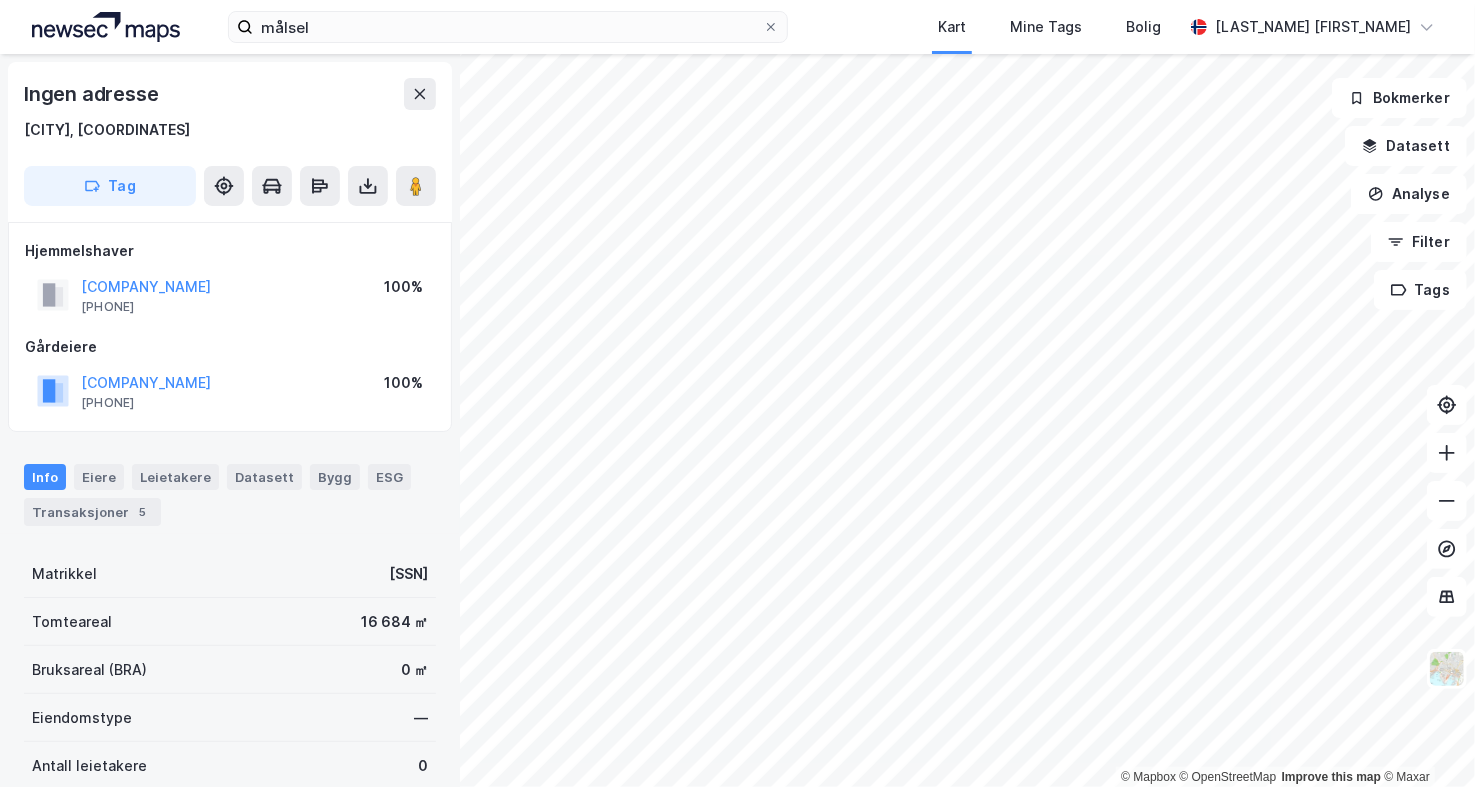 click on "[CITY], [COORDINATES] [TAG] [OWNER_TYPE] [COMPANY_NAME] [PHONE] [PERCENTAGE] [OWNER_TYPE] [COMPANY_NAME] [PHONE] [PERCENTAGE] [INFO] [OWNERS] [TENANTS] [DATASETS] [BUILDINGS] [ESG] [TRANSACTIONS] [MATRICLE] [SSN] [LAND_AREA] [BUILDING_AREA] [PROPERTY_TYPE] [NUMBER_OF_TENANTS] [POINT_RENT] [LEASEHOLD] [REGISTERED] [MUNICIPAL_MAP] [ENVIRONMENTAL_STATUS] [BOOKMARKS] [DATASET] [ANALYSIS] [FILTER] [TAGS]" at bounding box center (737, 420) 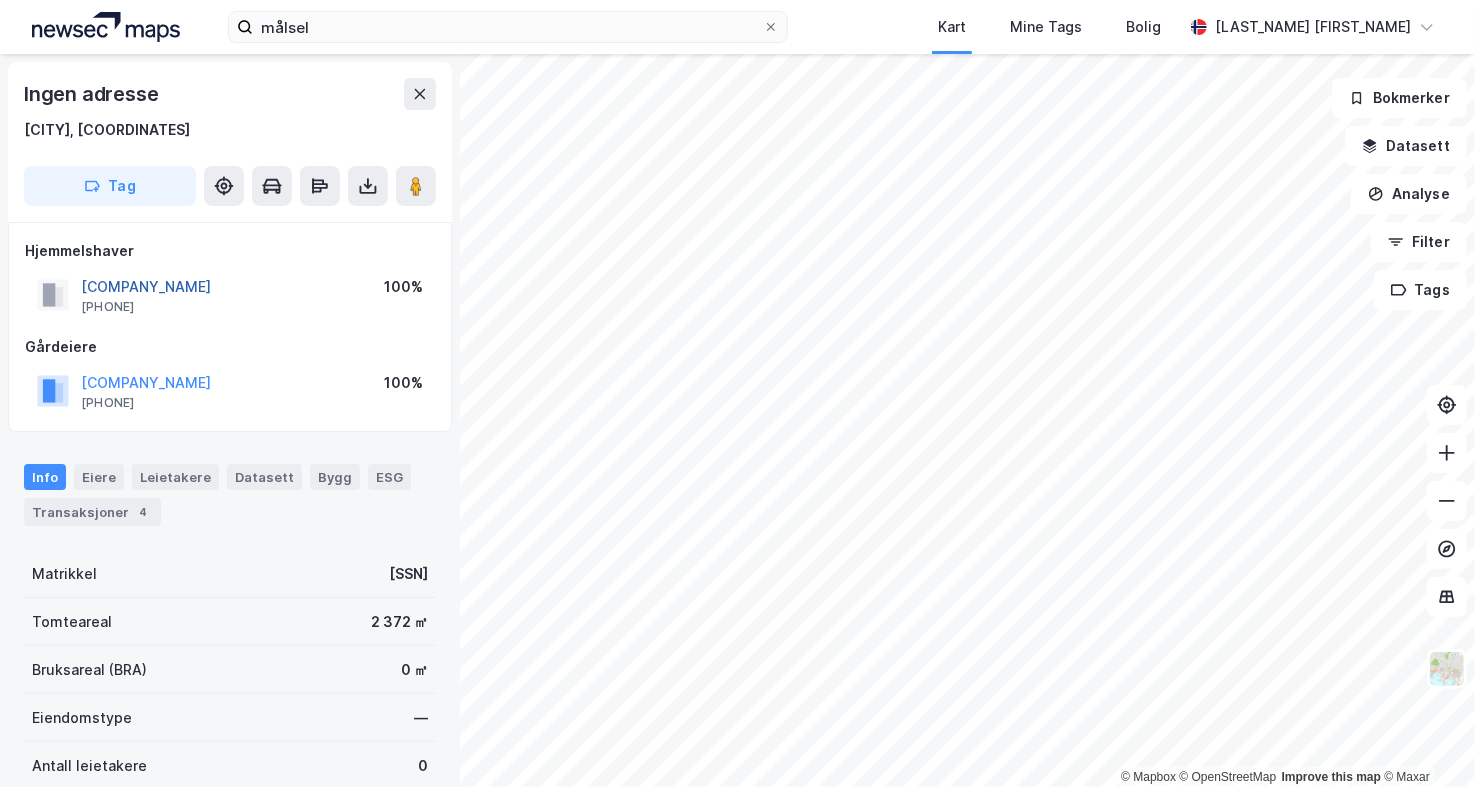 click on "[COMPANY_NAME]" at bounding box center (0, 0) 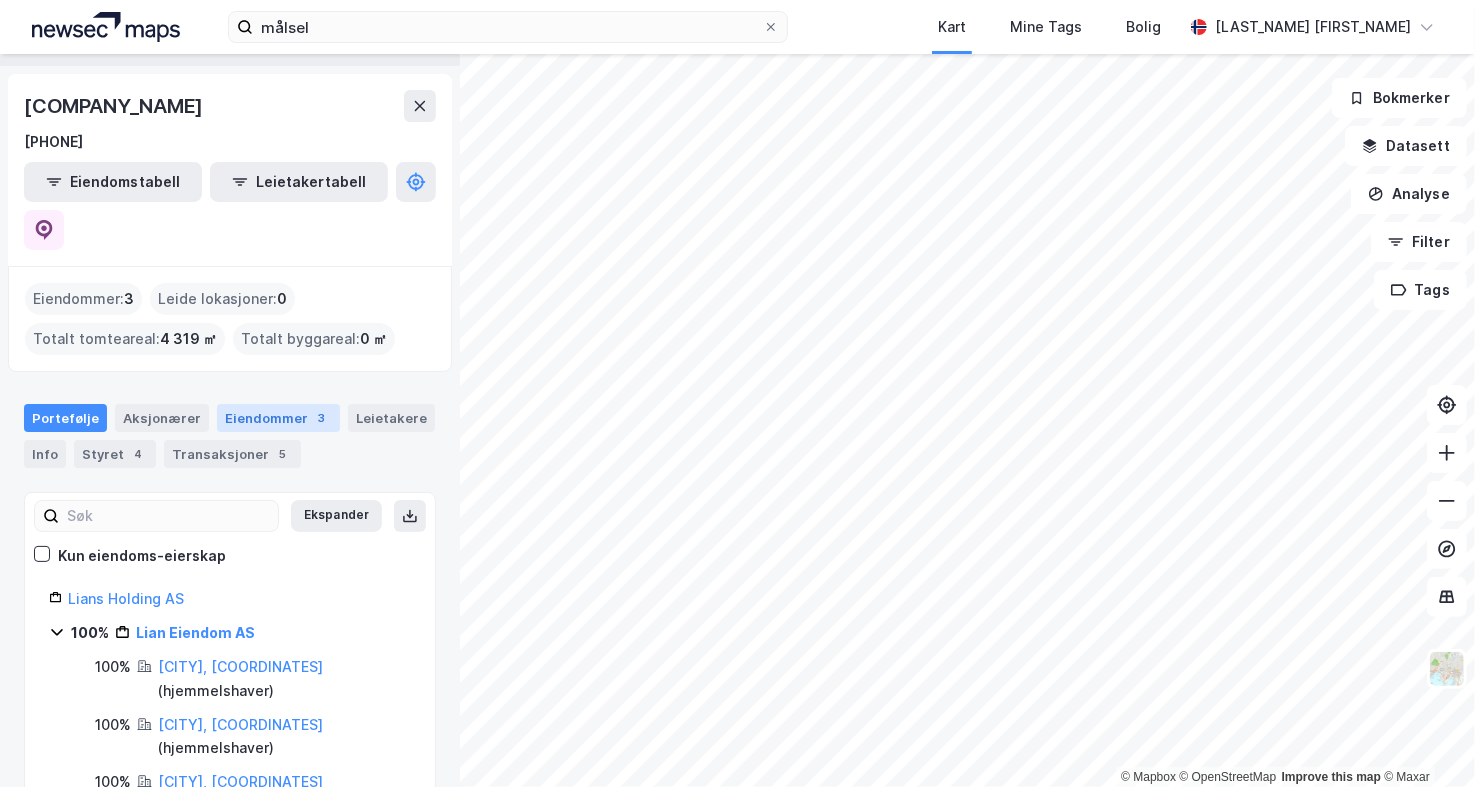 scroll, scrollTop: 79, scrollLeft: 0, axis: vertical 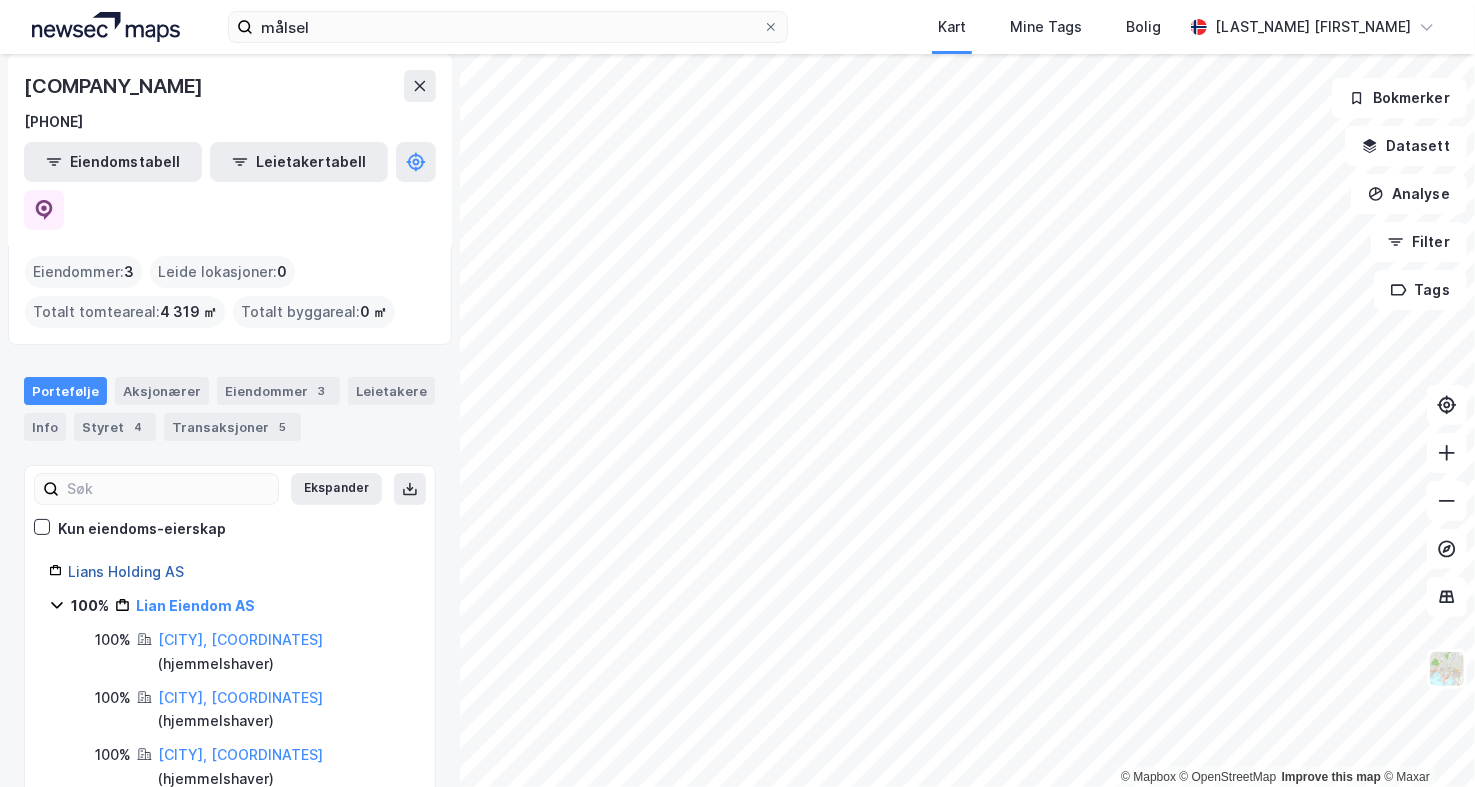 click on "Lians Holding AS" at bounding box center (126, 571) 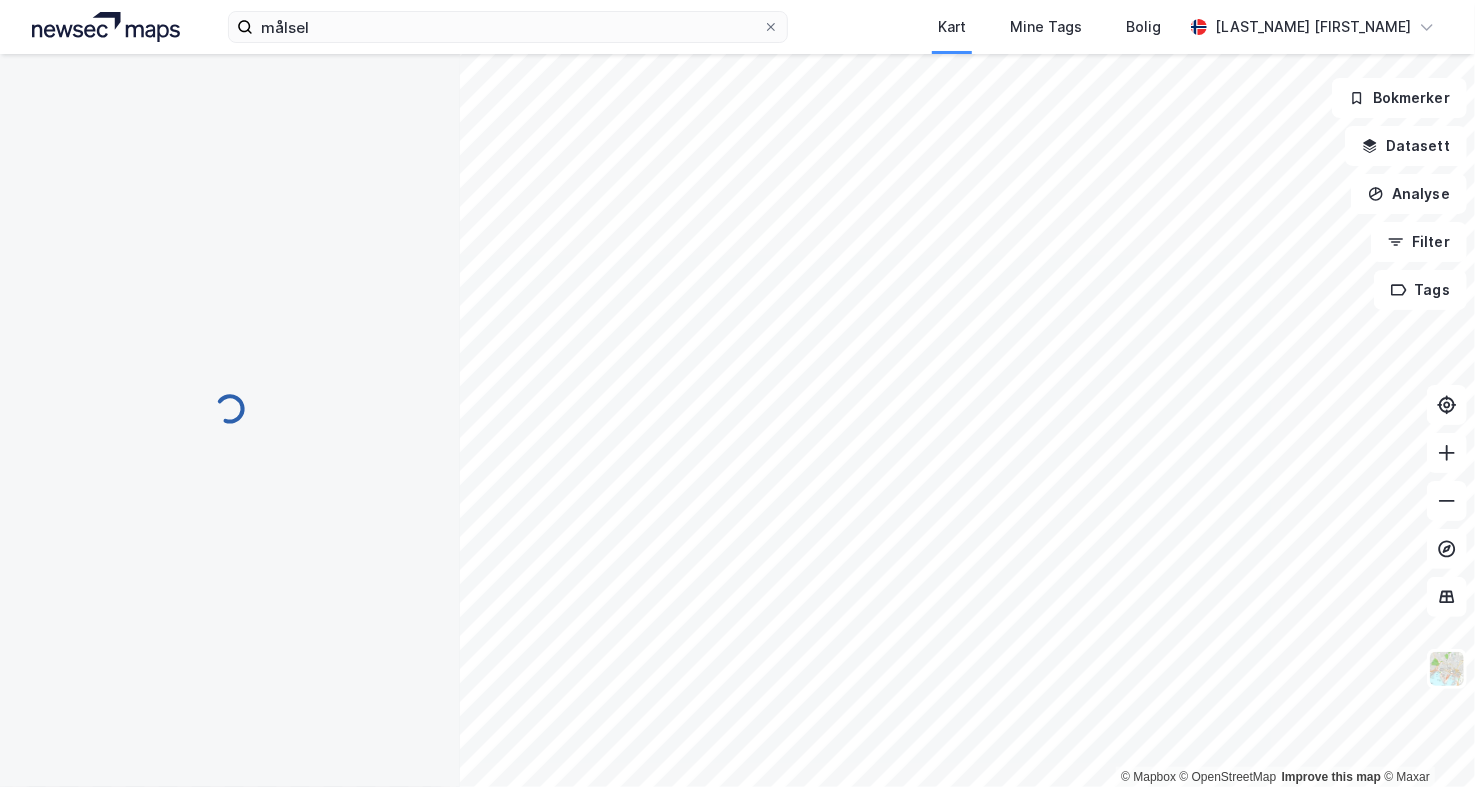 scroll, scrollTop: 0, scrollLeft: 0, axis: both 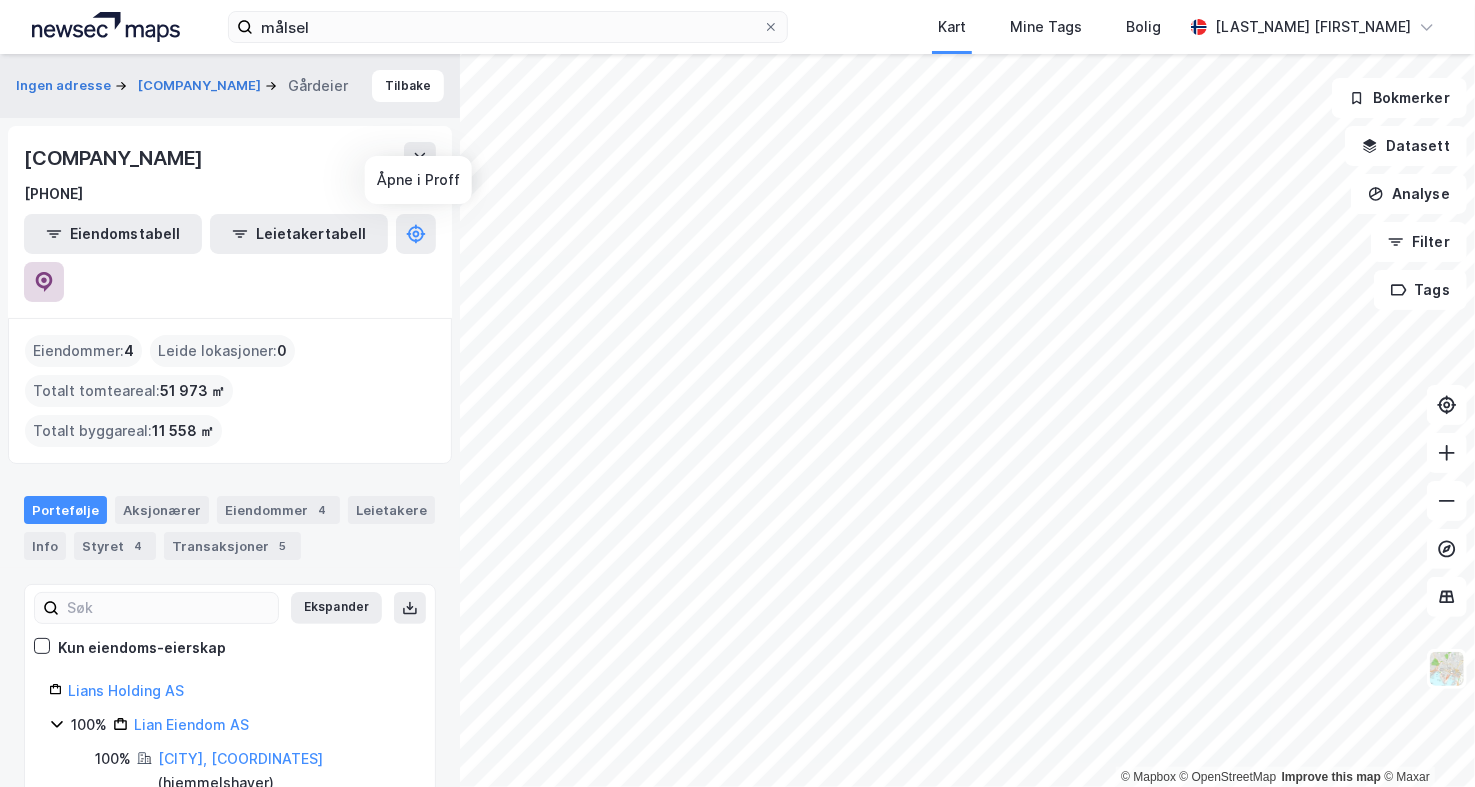 click at bounding box center [44, 282] 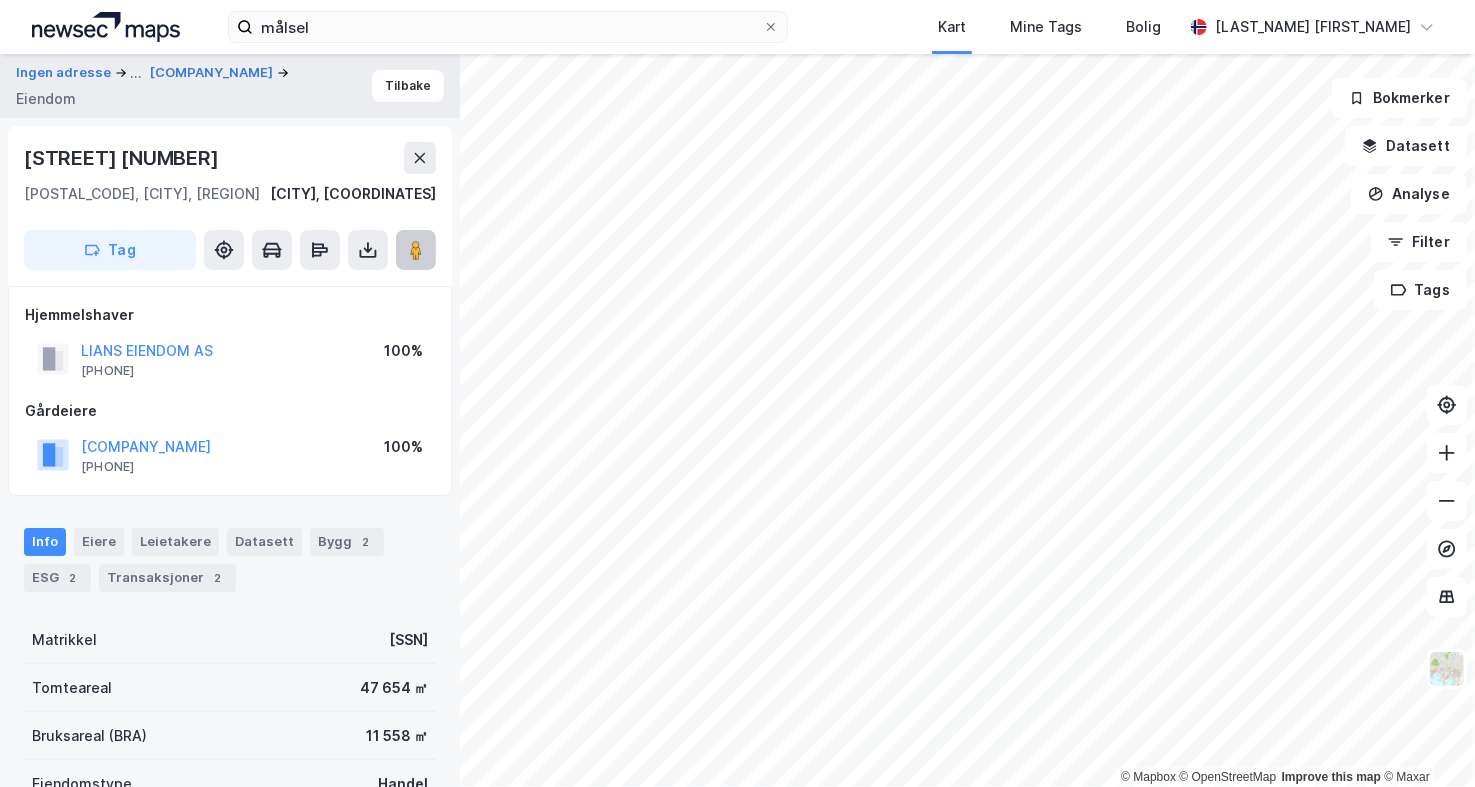 click 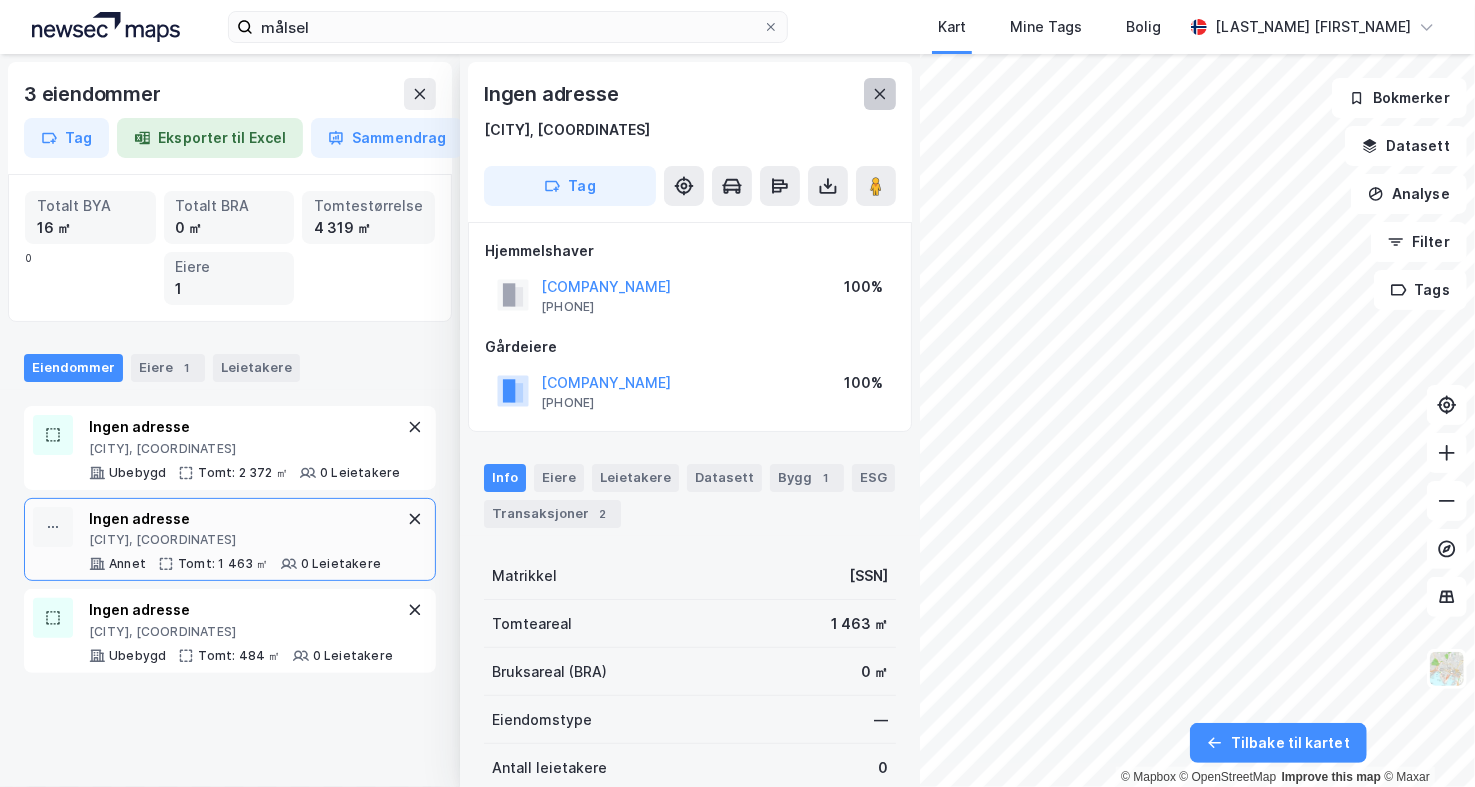 click at bounding box center [880, 94] 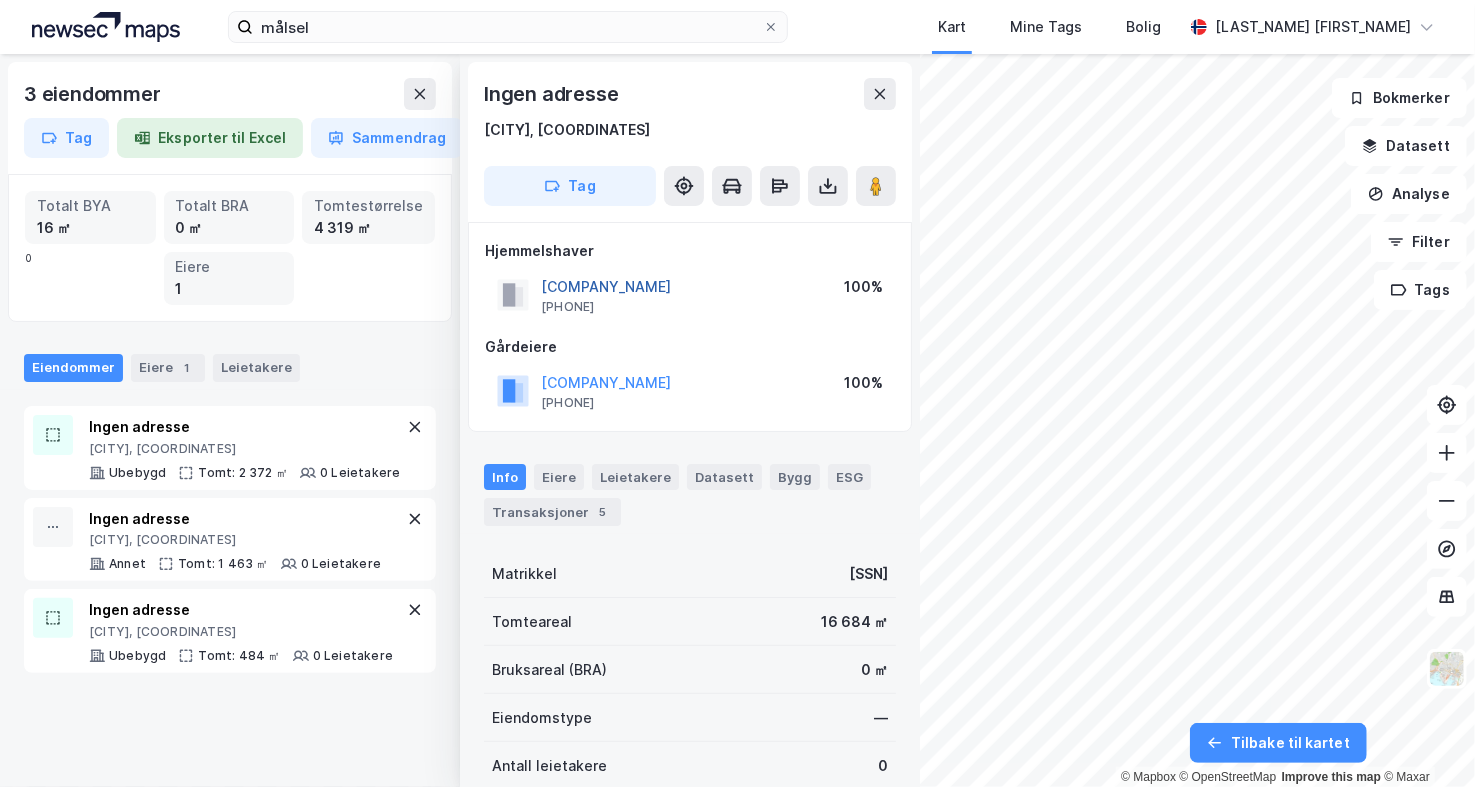 click on "[COMPANY_NAME]" at bounding box center [0, 0] 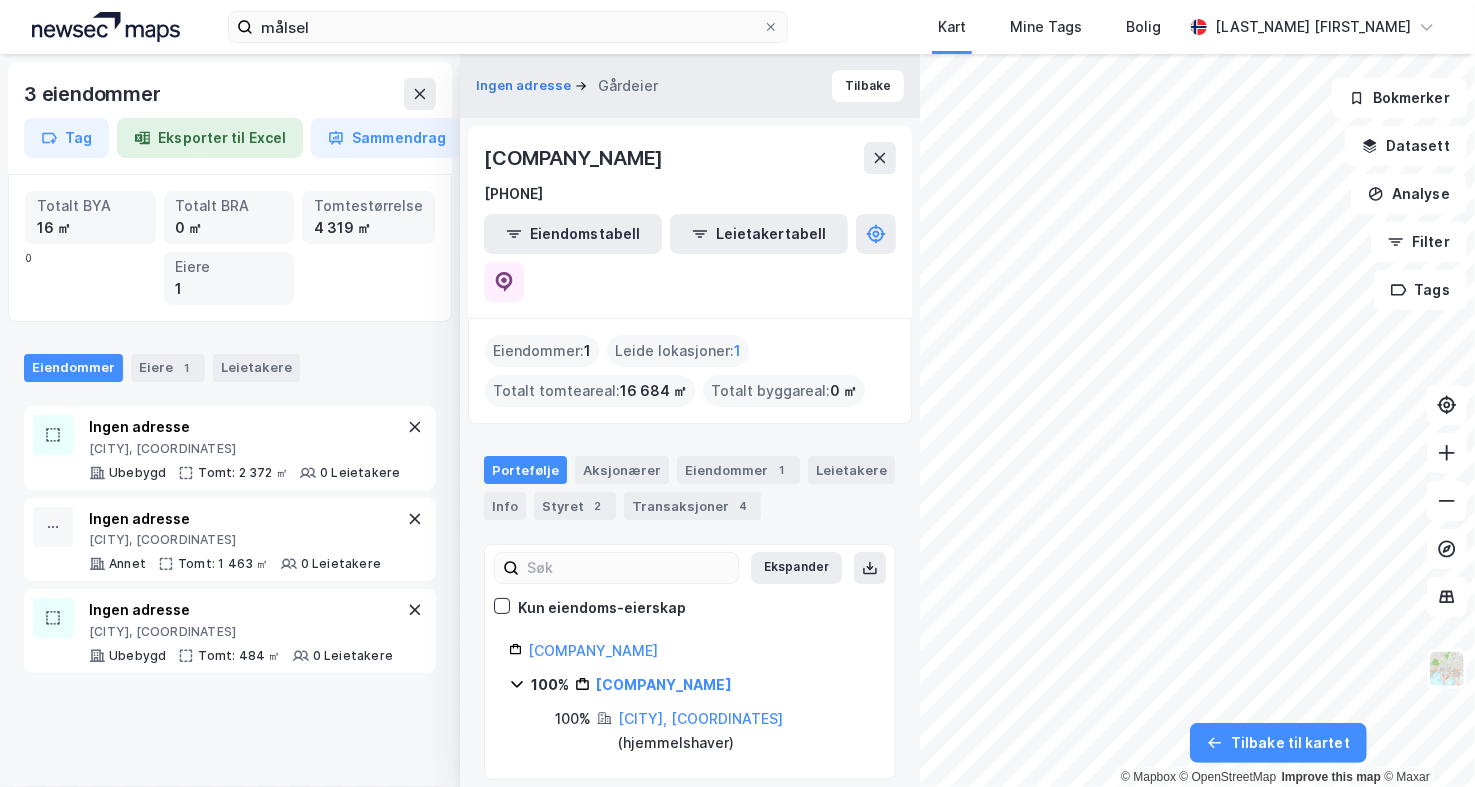click on "[COMPANY_NAME] [PHONE] [DATA_TABLE] [DATA_TABLE]" at bounding box center [690, 222] 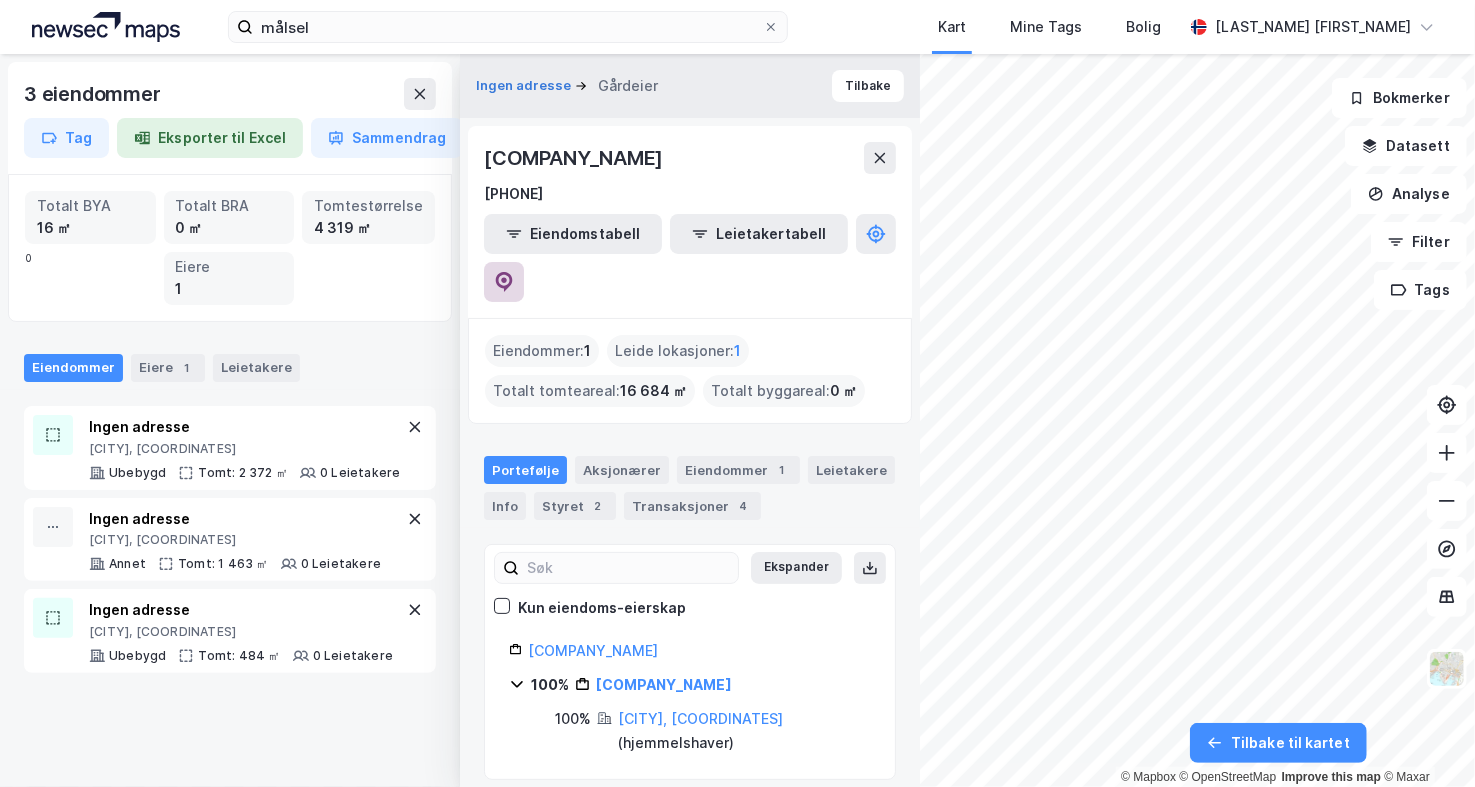 click at bounding box center (504, 282) 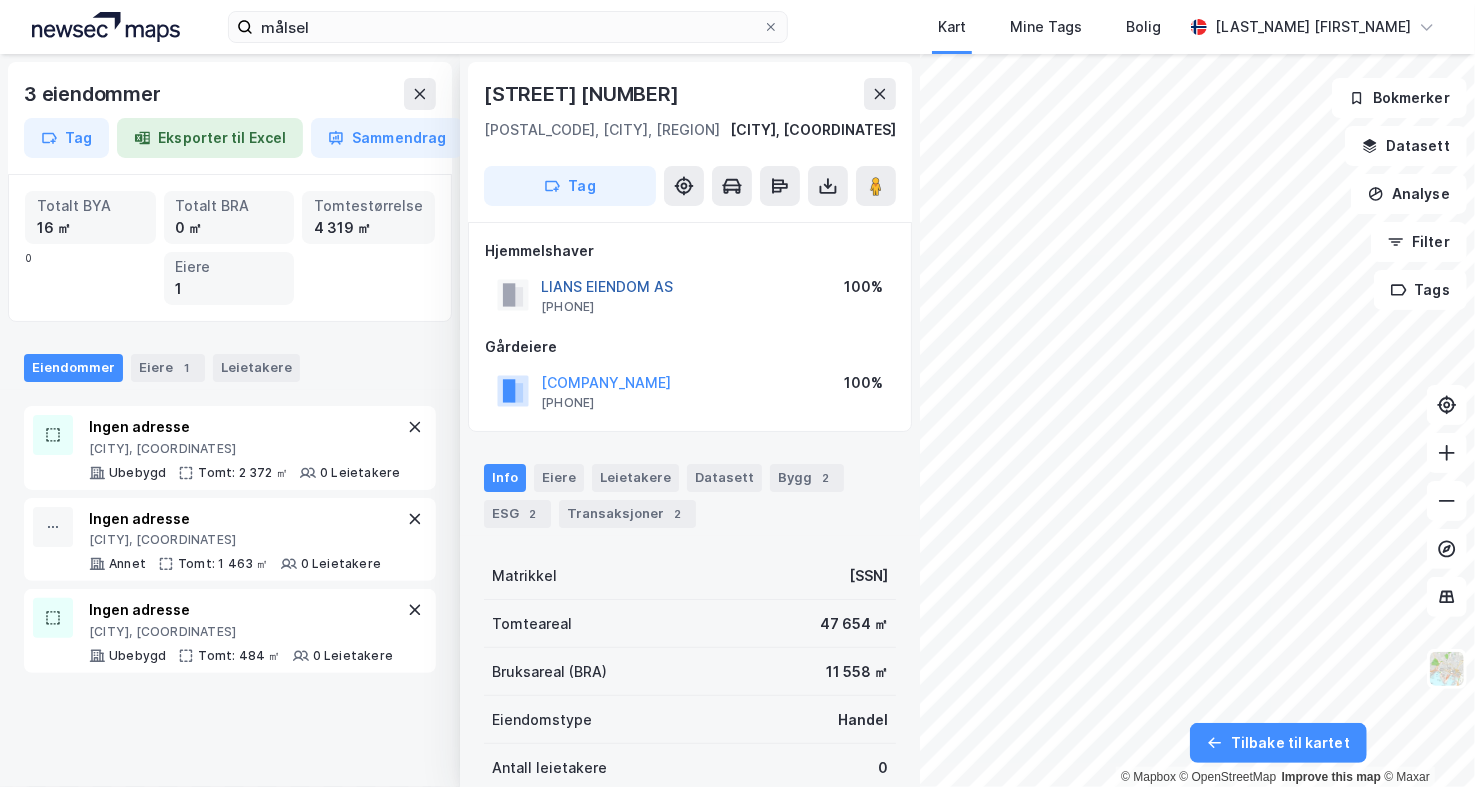 click on "LIANS EIENDOM AS" at bounding box center [0, 0] 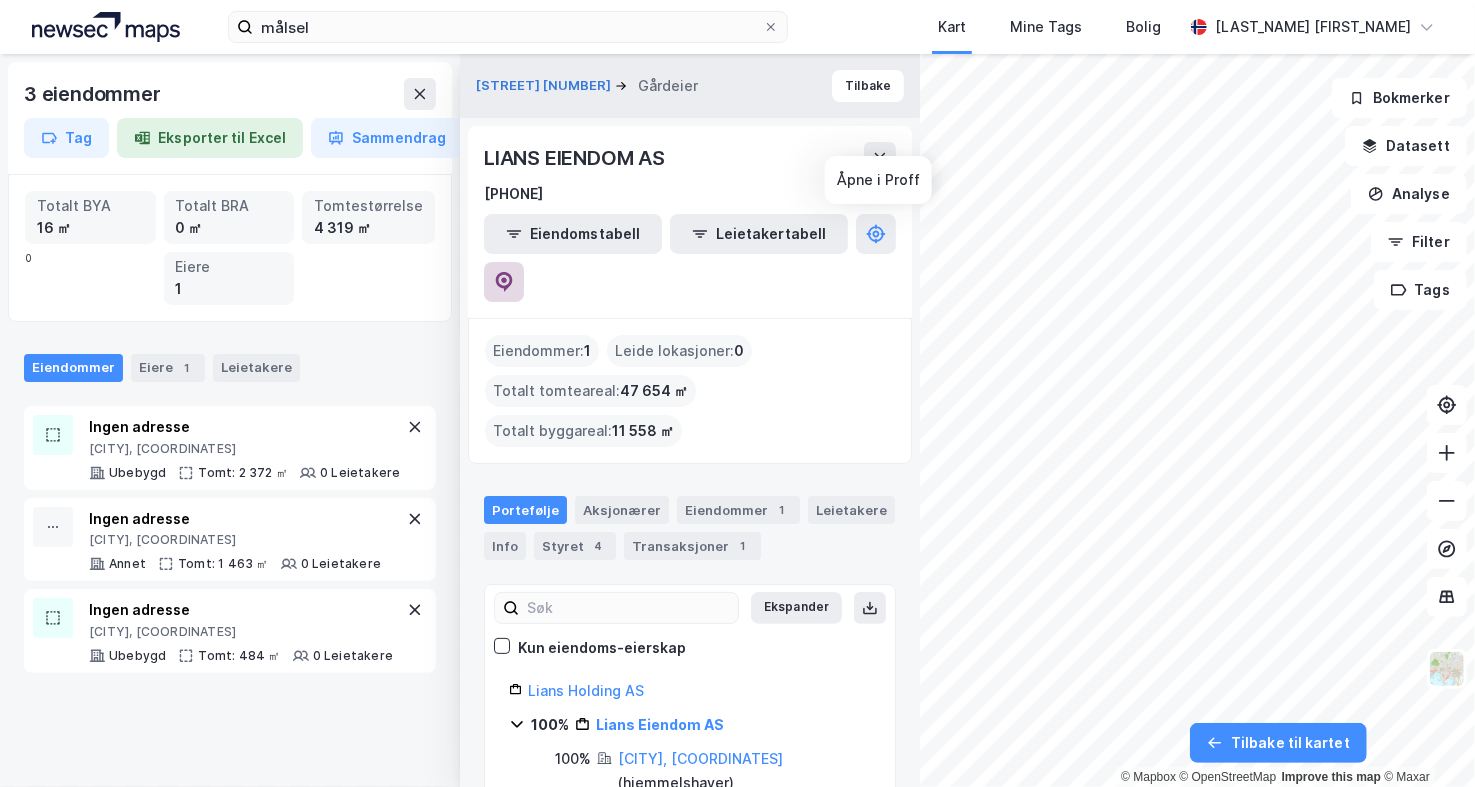 click at bounding box center [504, 282] 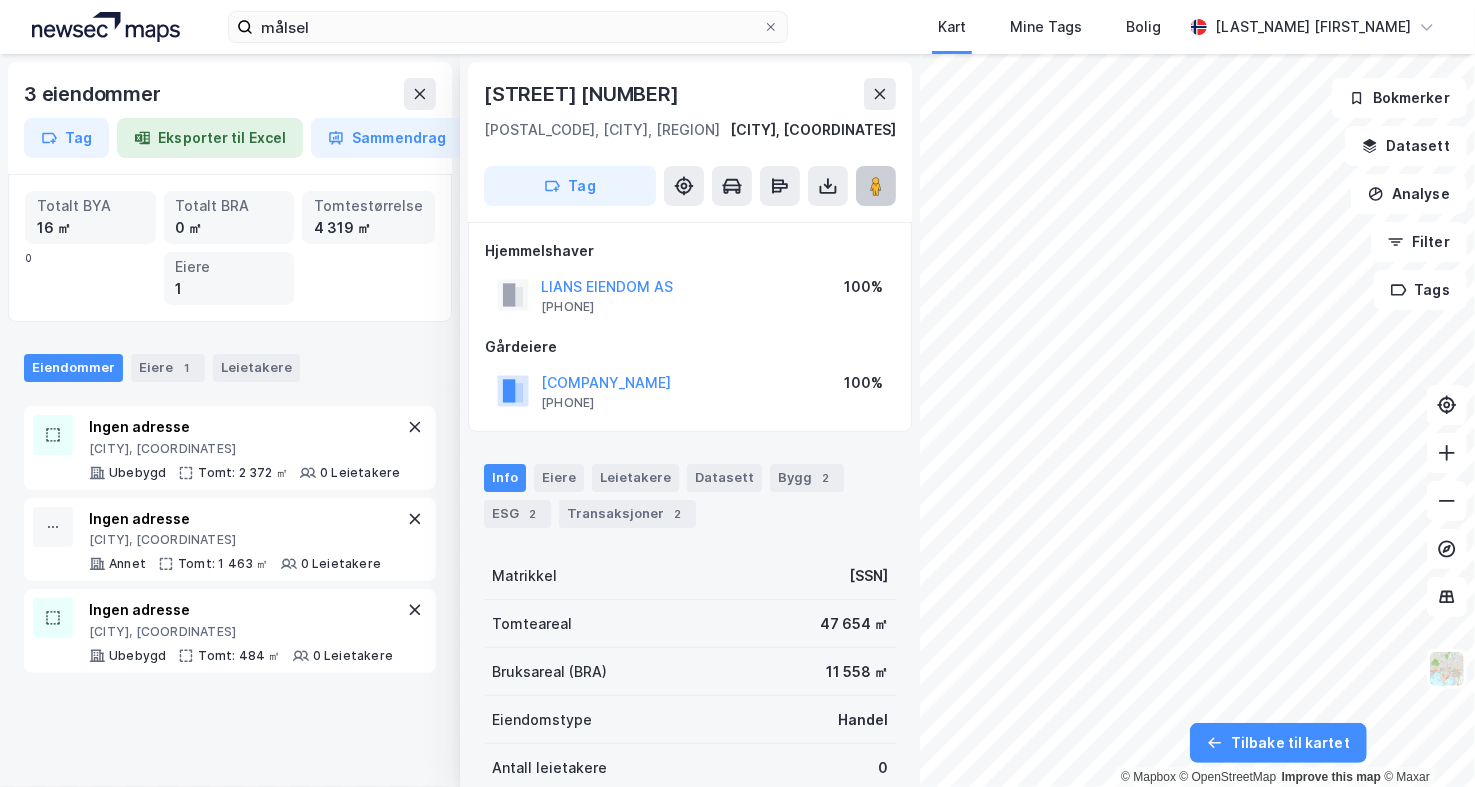 click at bounding box center (876, 186) 